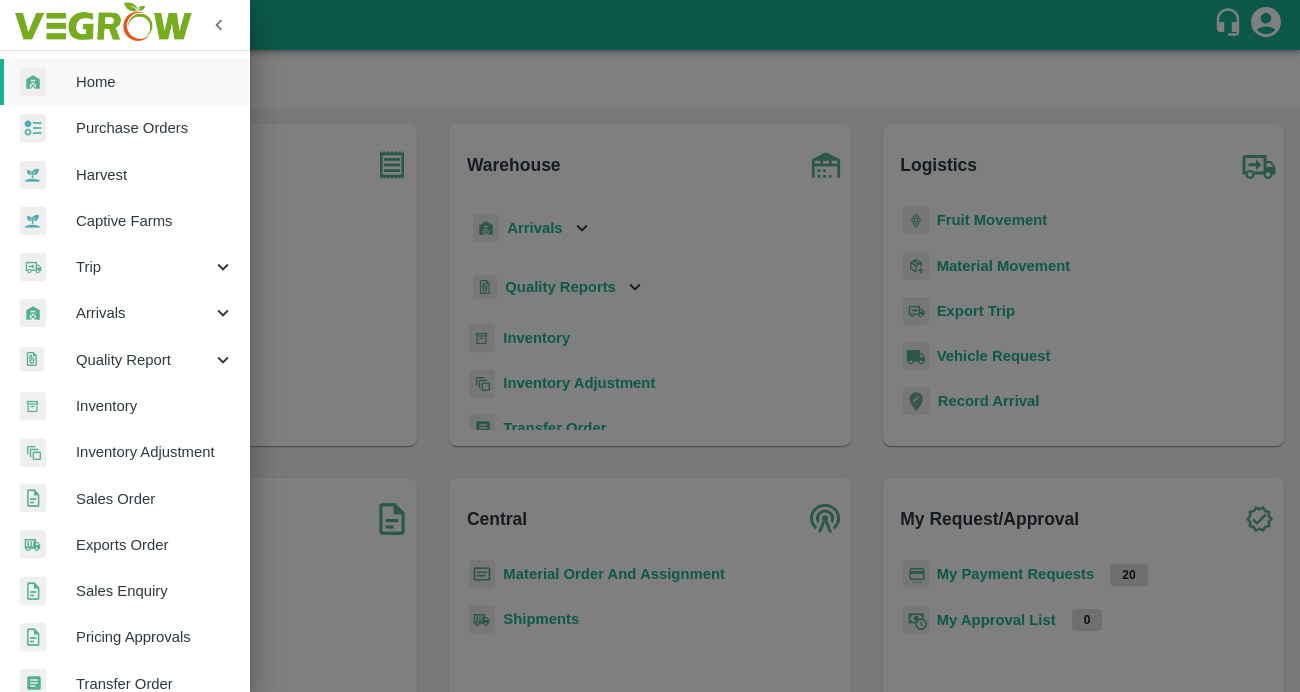 scroll, scrollTop: 0, scrollLeft: 0, axis: both 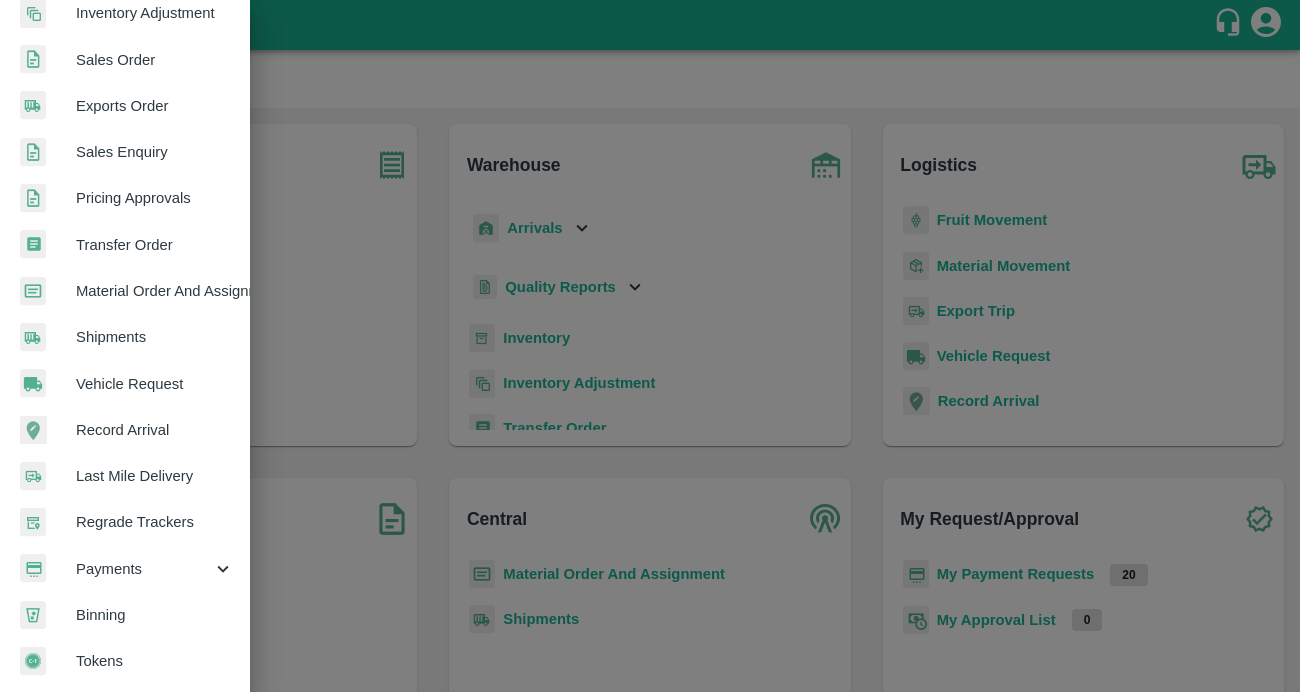 click on "Payments" at bounding box center [125, 569] 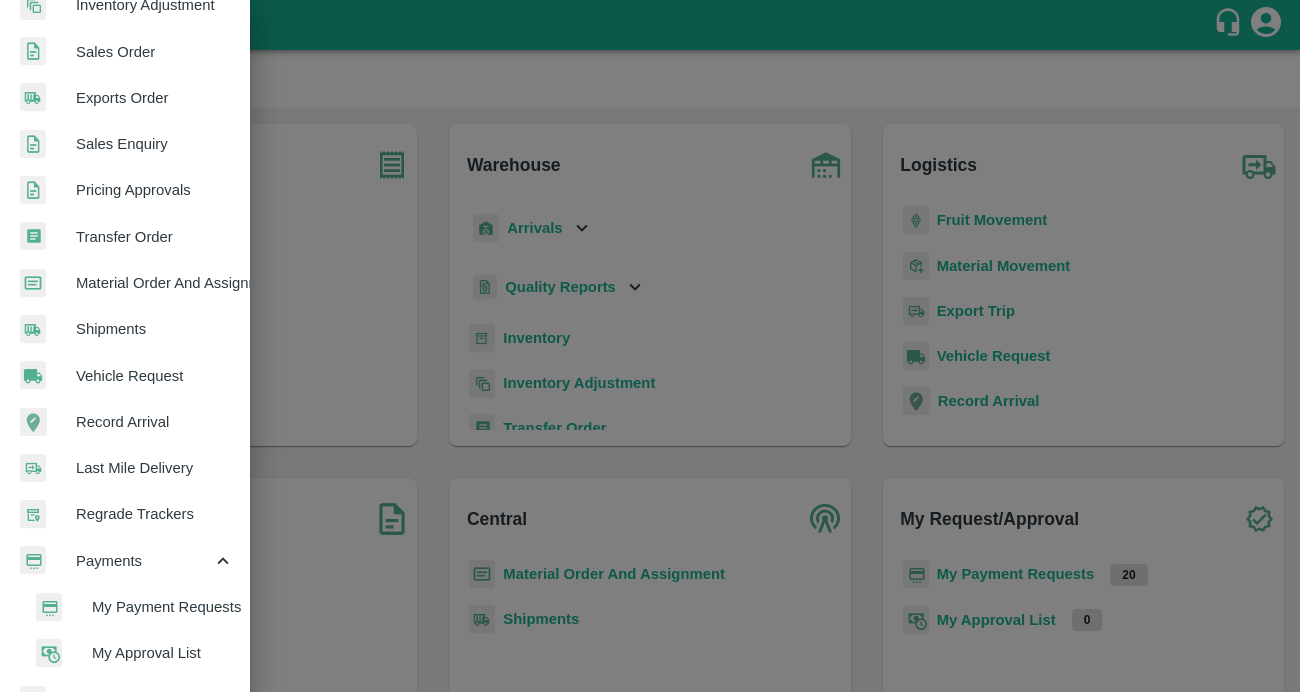 click on "My Payment Requests" at bounding box center [163, 607] 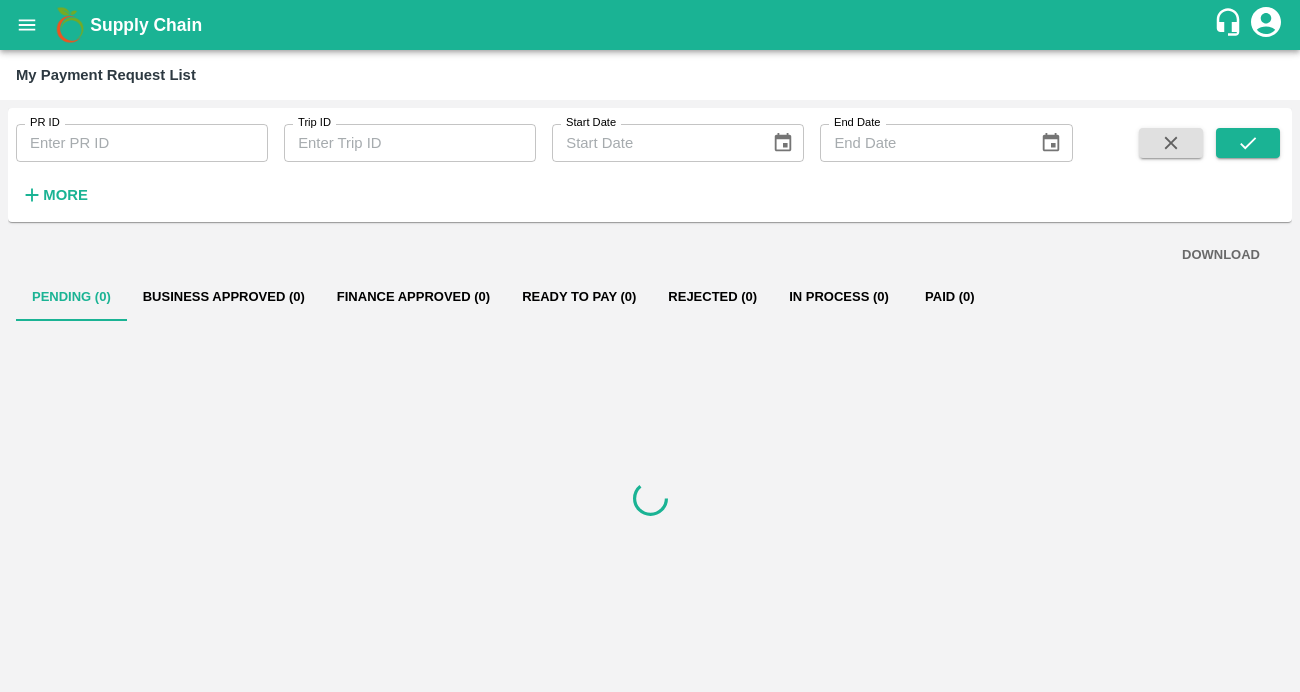 scroll, scrollTop: 0, scrollLeft: 0, axis: both 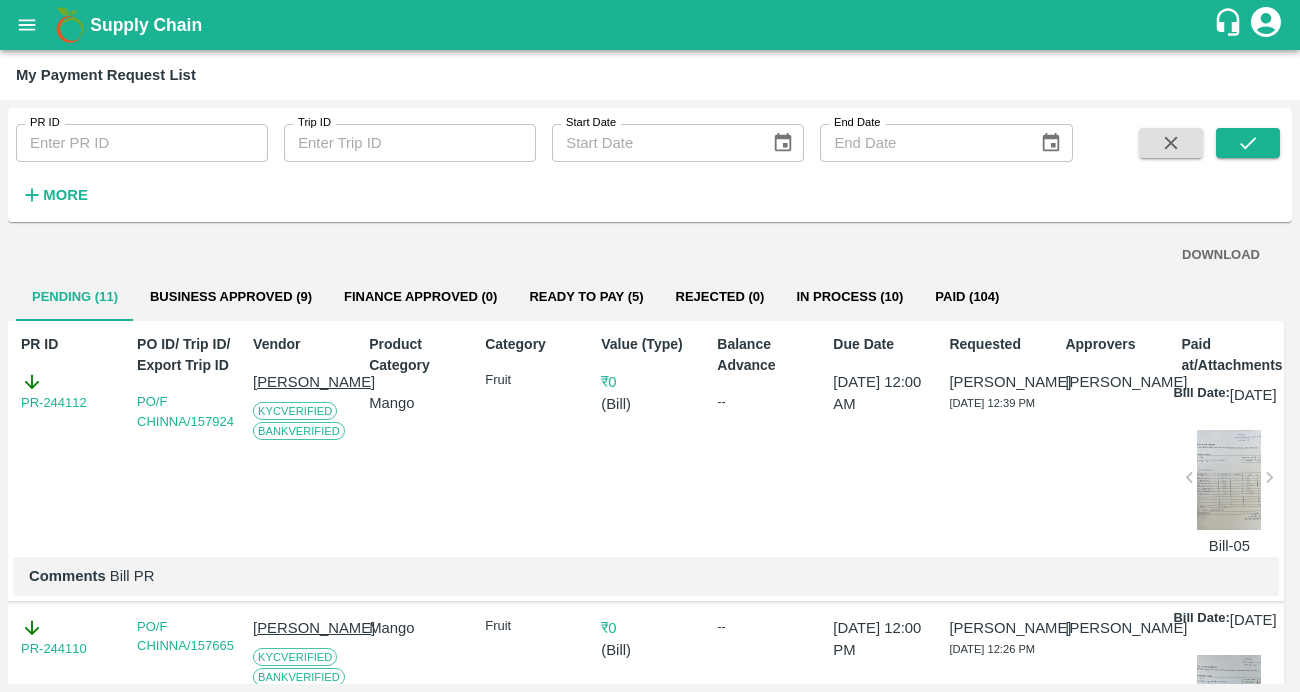click on "Business Approved (9)" at bounding box center [231, 297] 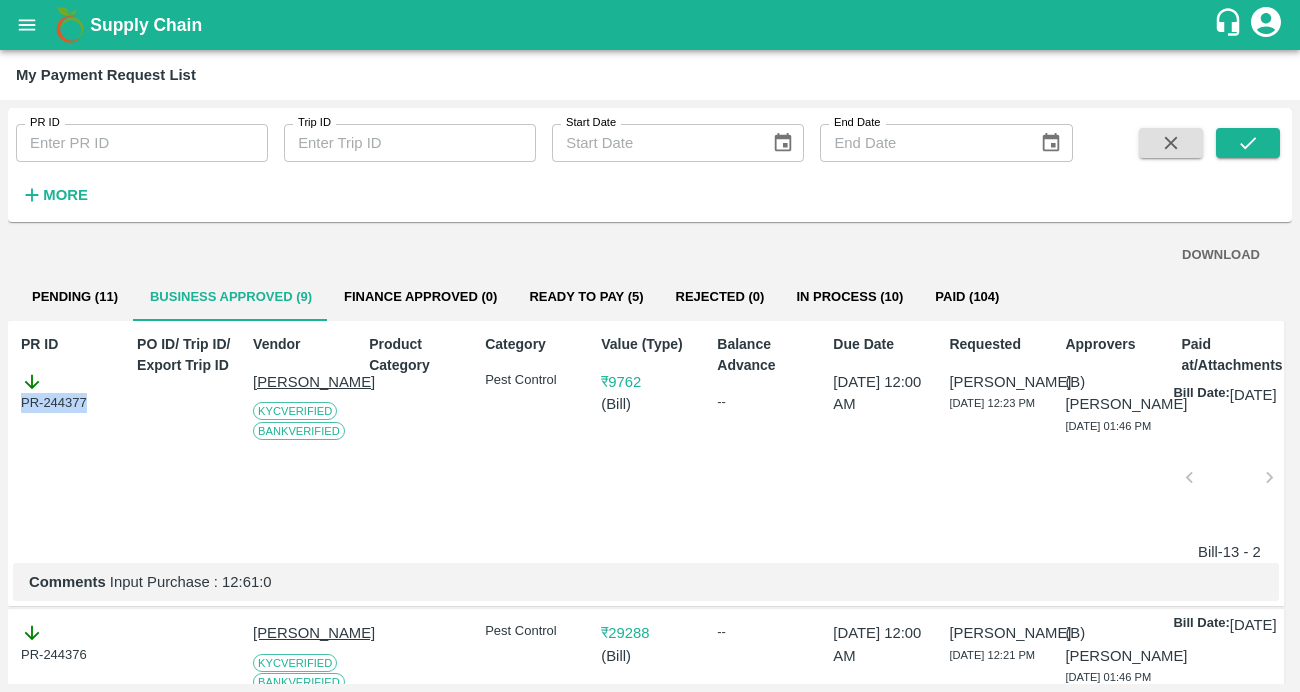 drag, startPoint x: 105, startPoint y: 408, endPoint x: 20, endPoint y: 408, distance: 85 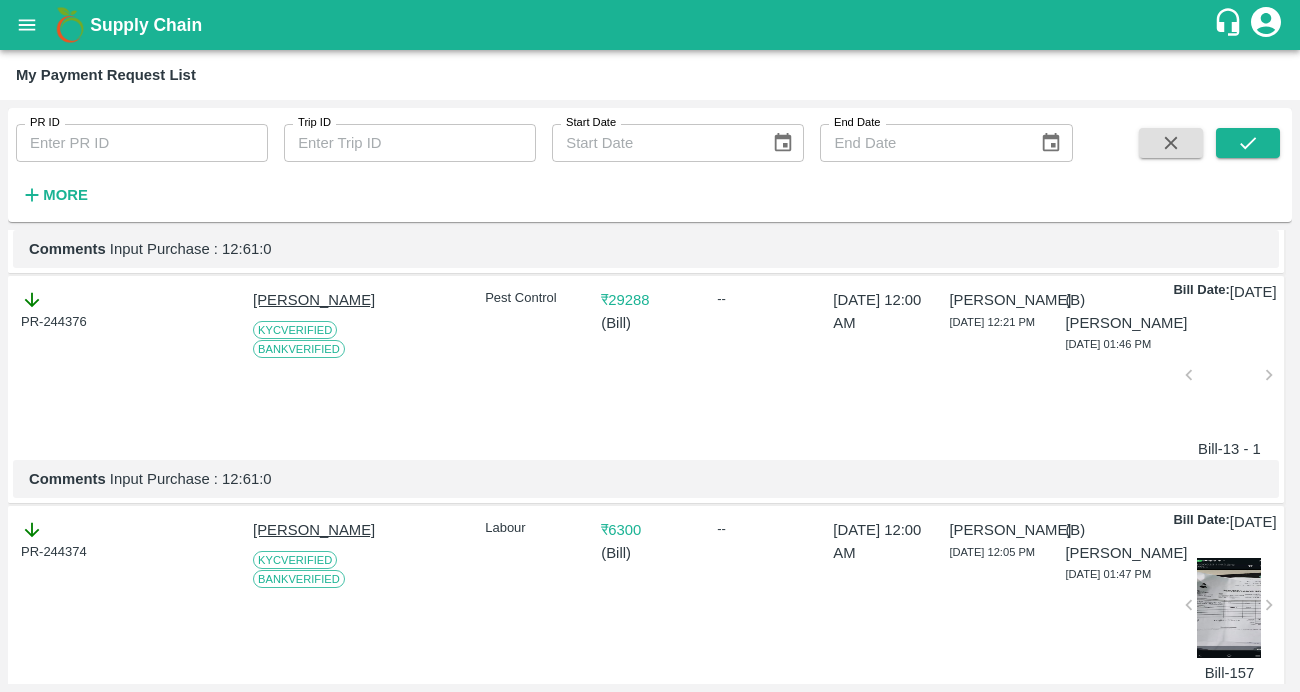 scroll, scrollTop: 356, scrollLeft: 0, axis: vertical 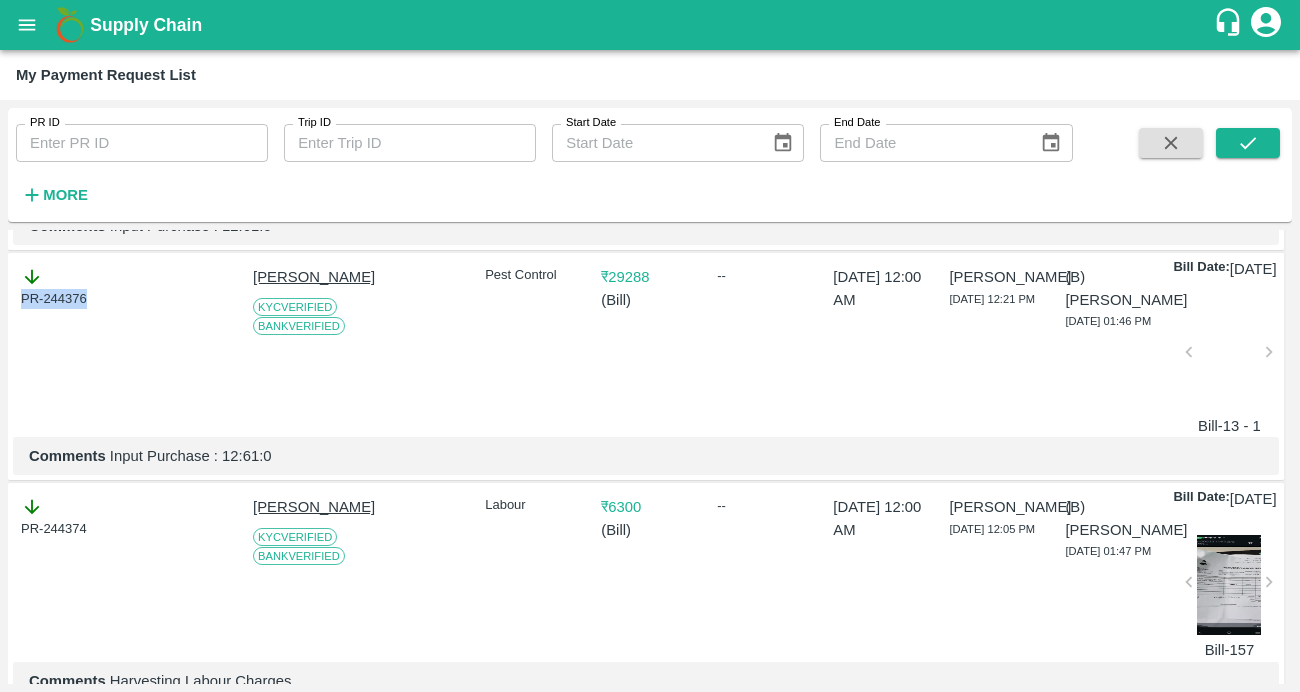 drag, startPoint x: 114, startPoint y: 320, endPoint x: 7, endPoint y: 320, distance: 107 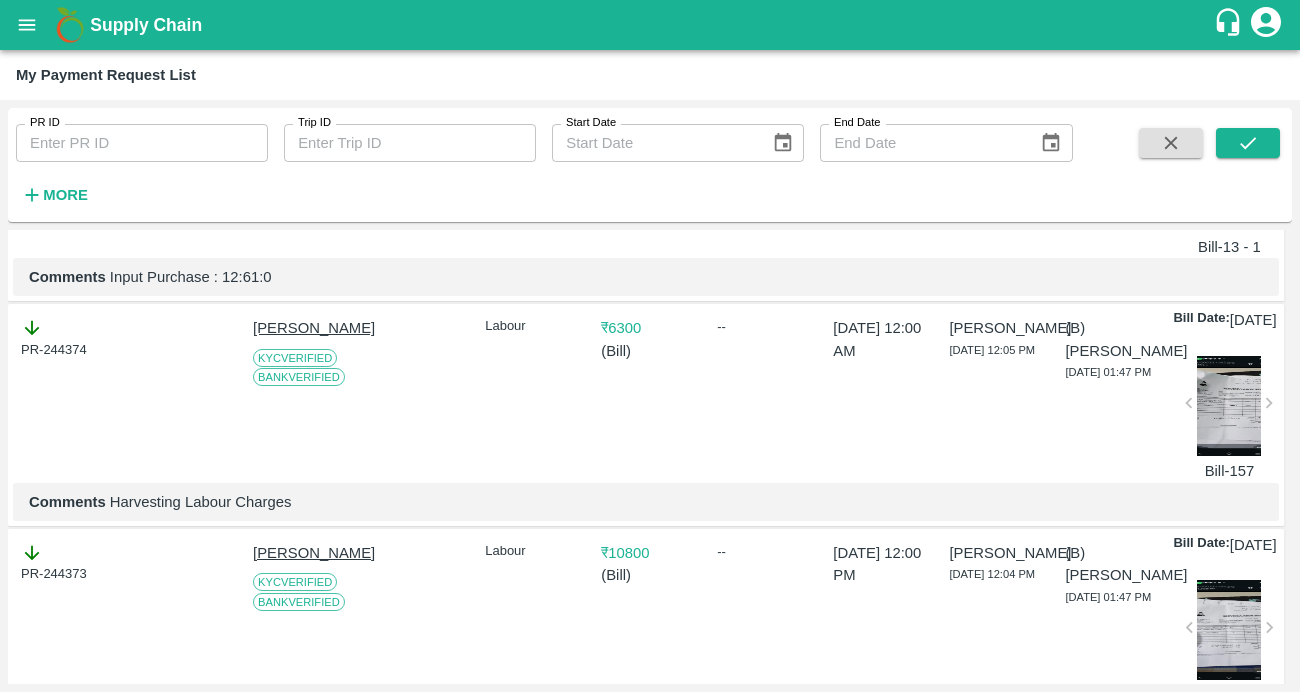 scroll, scrollTop: 571, scrollLeft: 0, axis: vertical 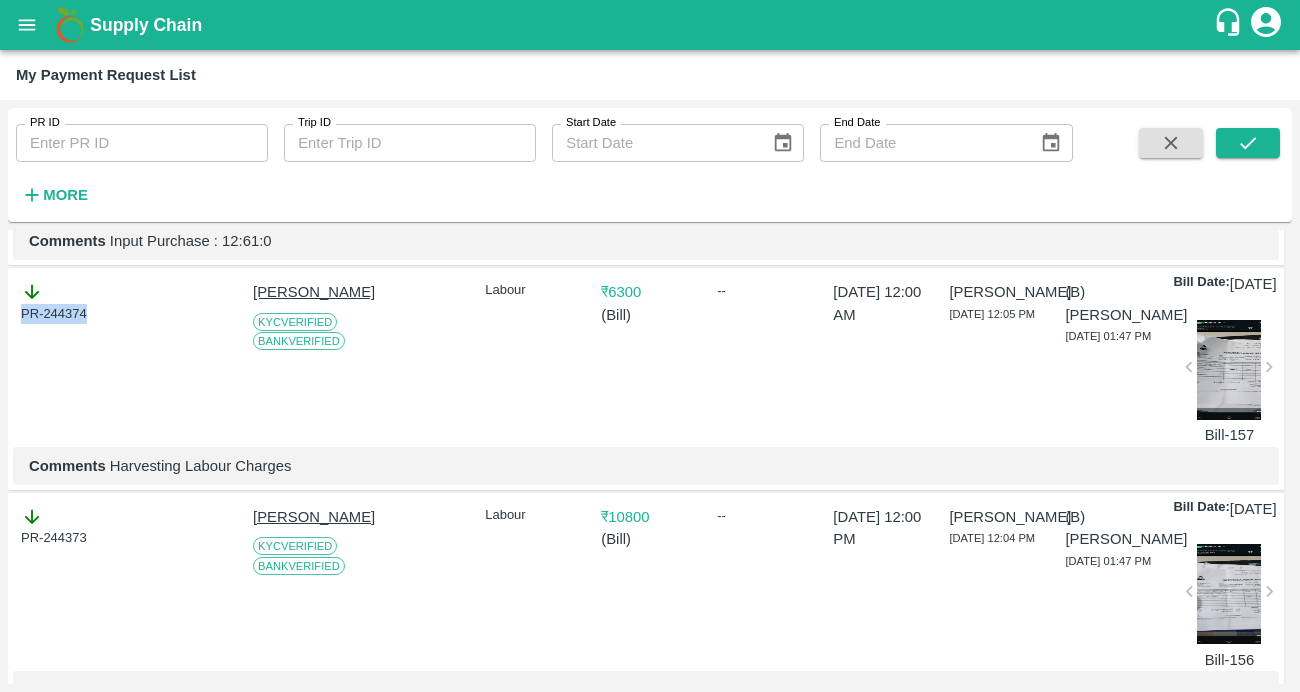 drag, startPoint x: 98, startPoint y: 350, endPoint x: -13, endPoint y: 350, distance: 111 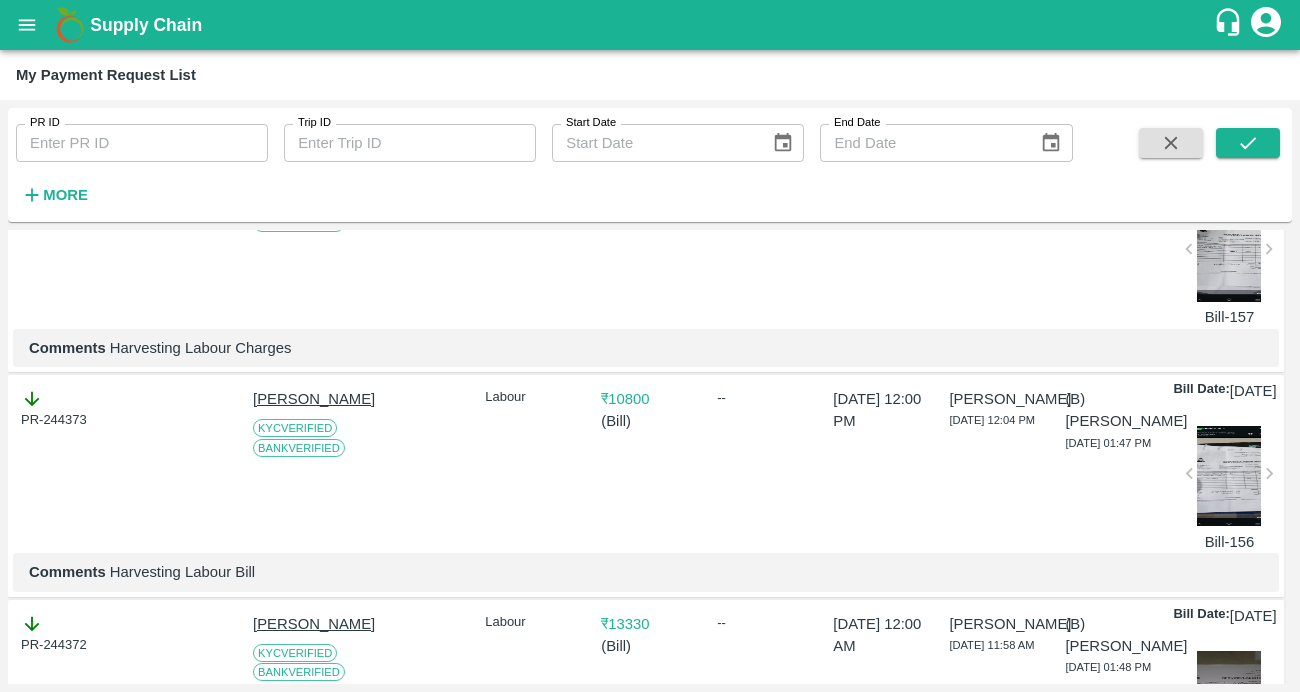 scroll, scrollTop: 693, scrollLeft: 0, axis: vertical 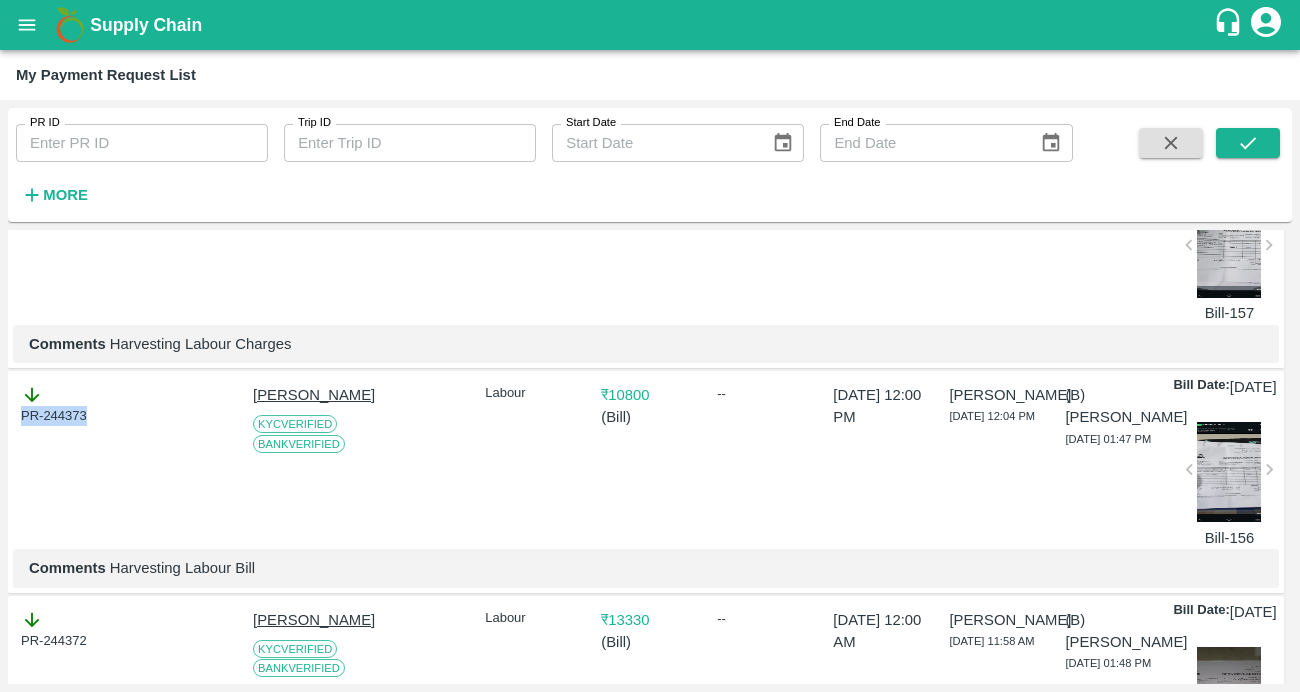 drag, startPoint x: 99, startPoint y: 482, endPoint x: 10, endPoint y: 482, distance: 89 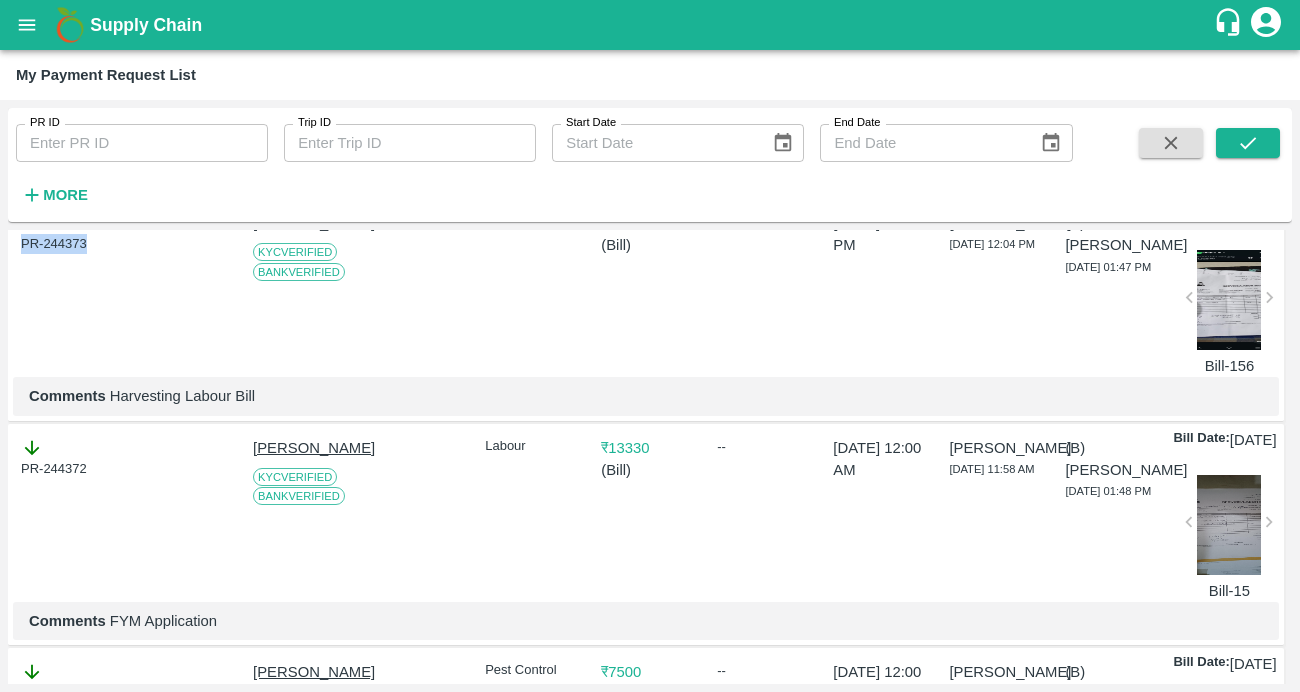 scroll, scrollTop: 930, scrollLeft: 0, axis: vertical 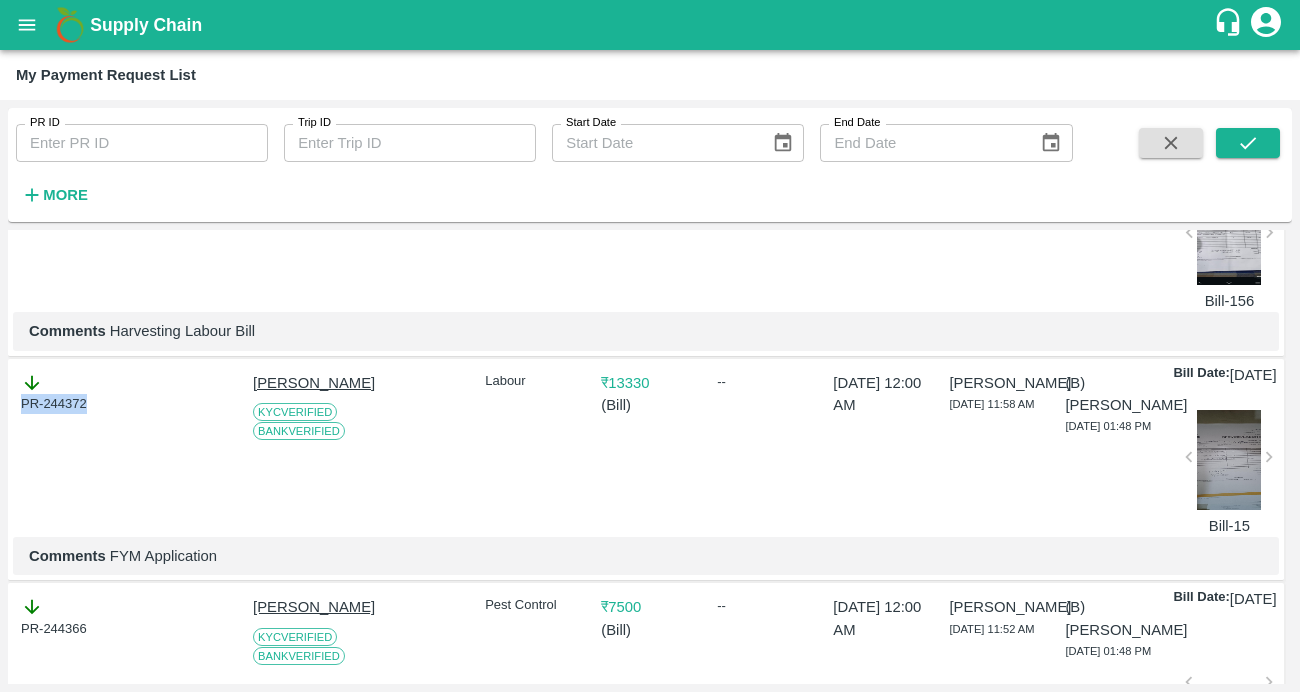 drag, startPoint x: 97, startPoint y: 497, endPoint x: 0, endPoint y: 497, distance: 97 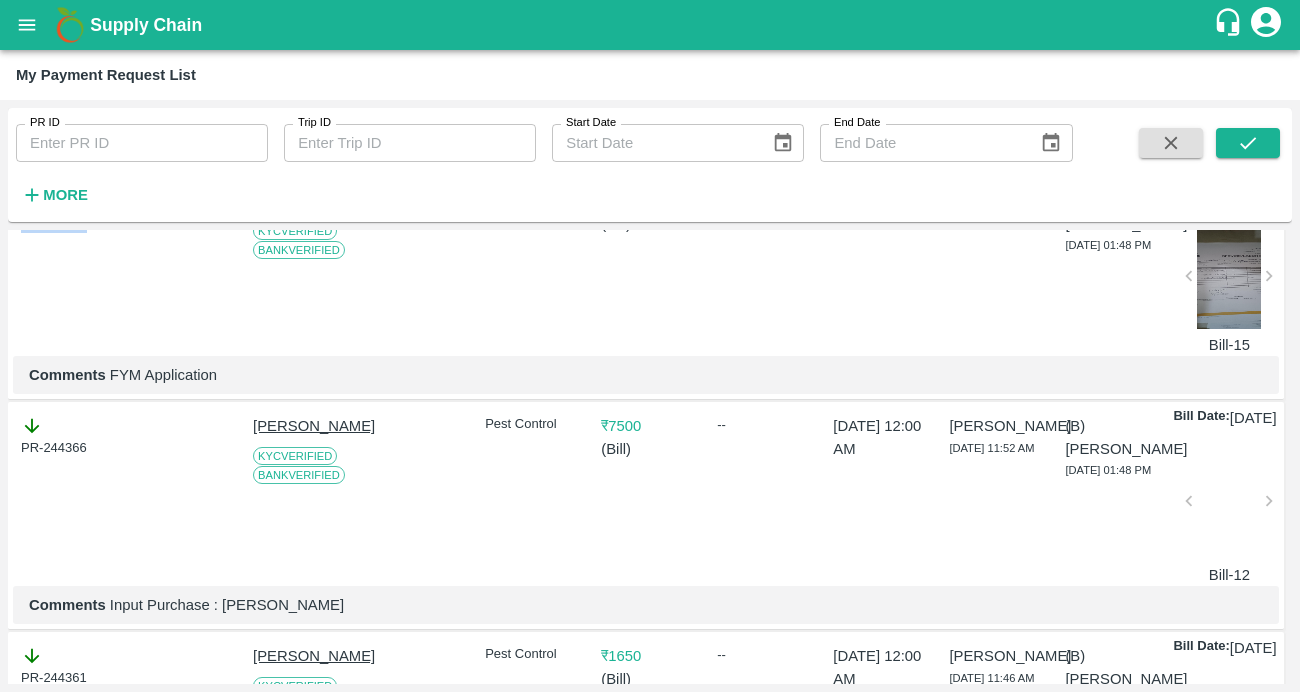 scroll, scrollTop: 1144, scrollLeft: 0, axis: vertical 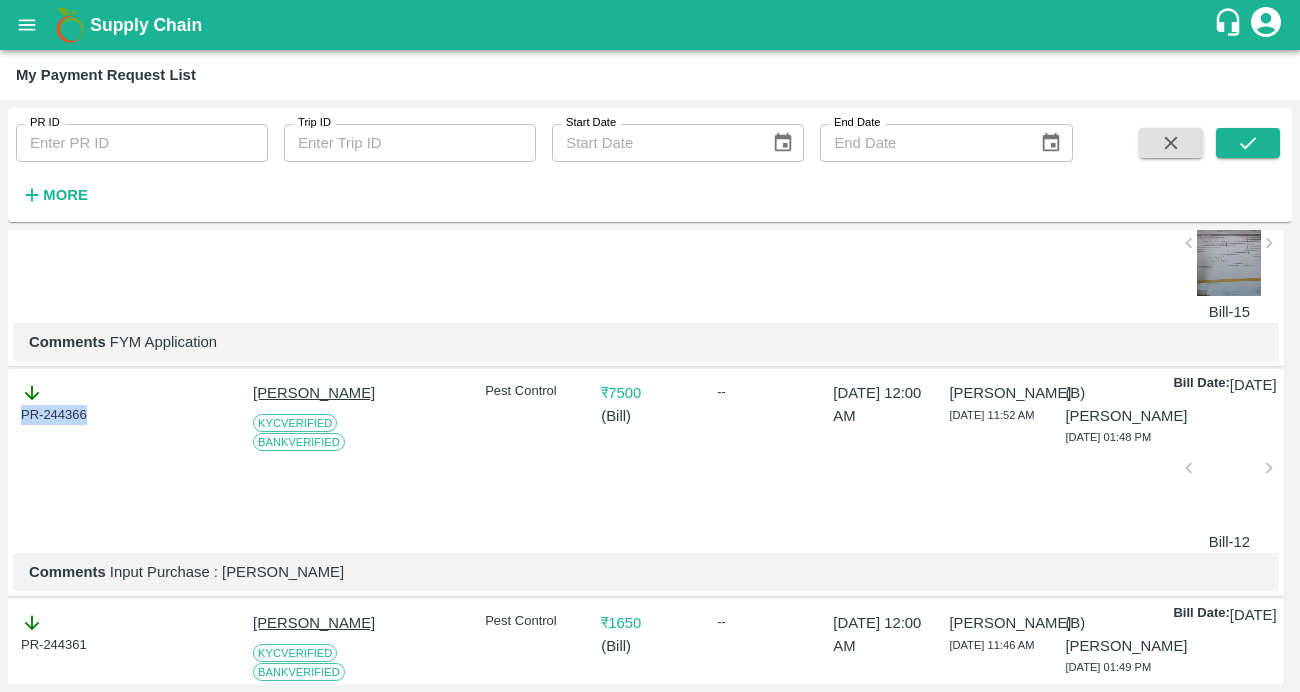 drag, startPoint x: 104, startPoint y: 531, endPoint x: -30, endPoint y: 528, distance: 134.03358 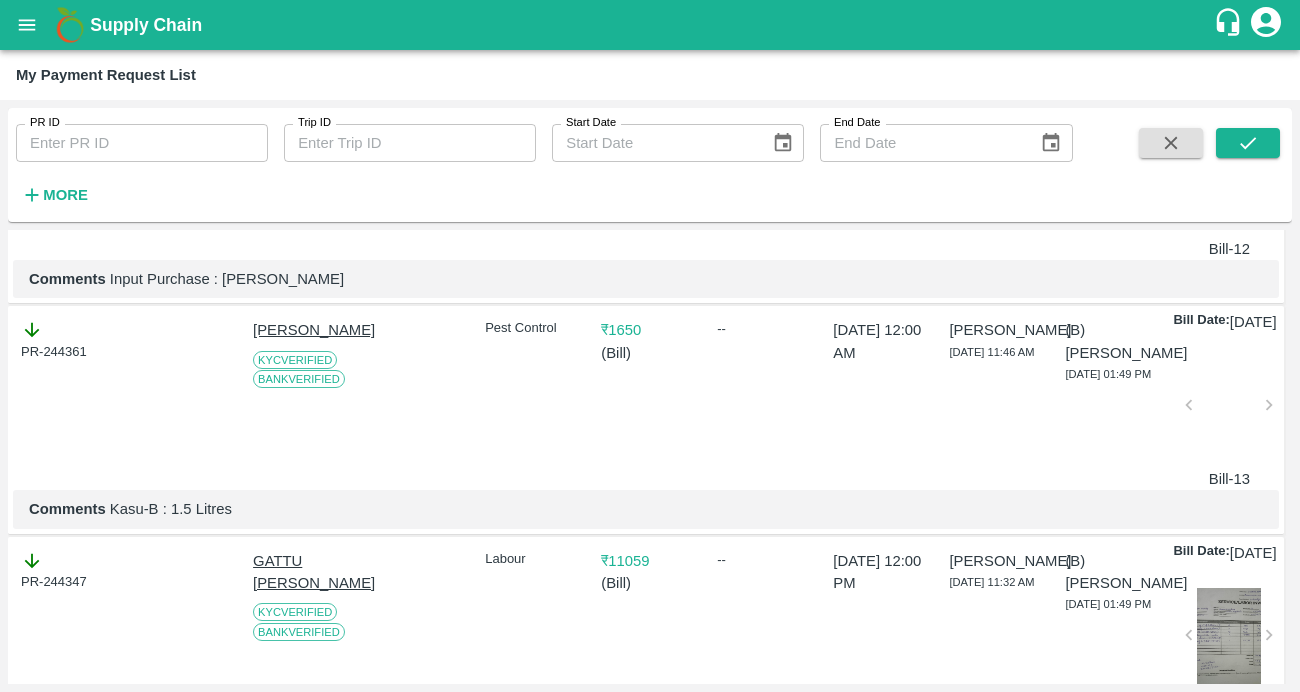 scroll, scrollTop: 1513, scrollLeft: 0, axis: vertical 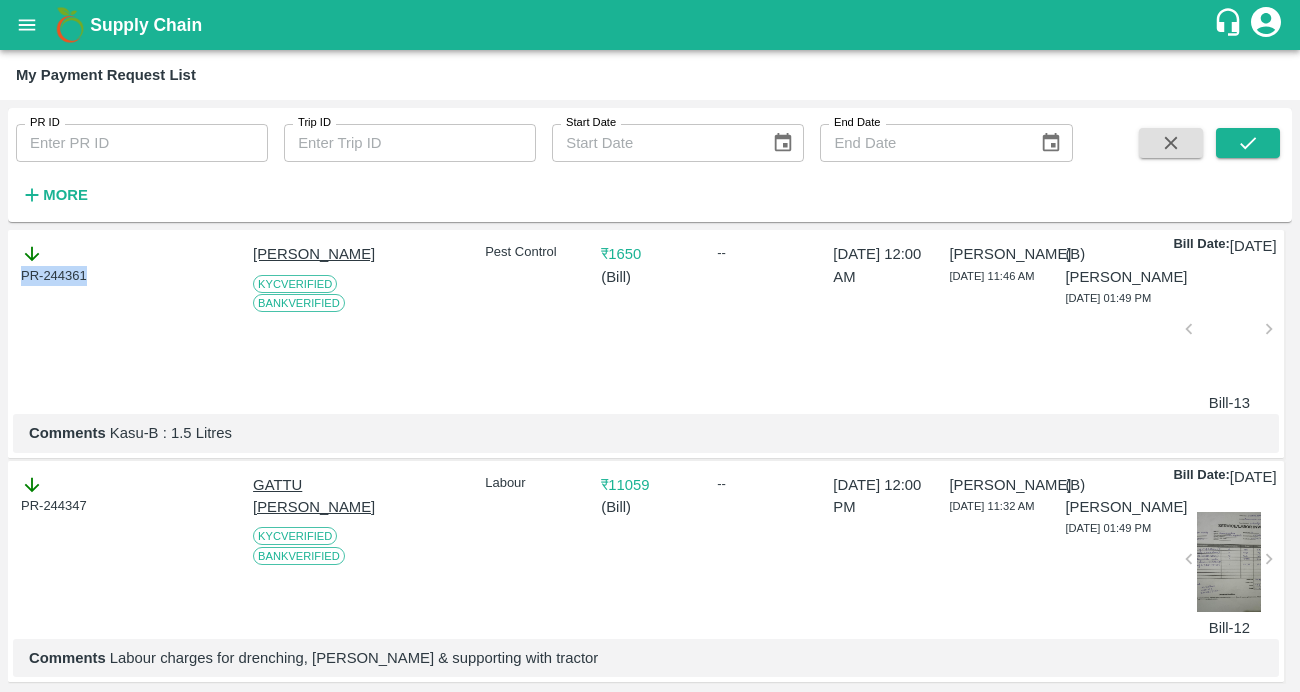 drag, startPoint x: 105, startPoint y: 416, endPoint x: -22, endPoint y: 415, distance: 127.00394 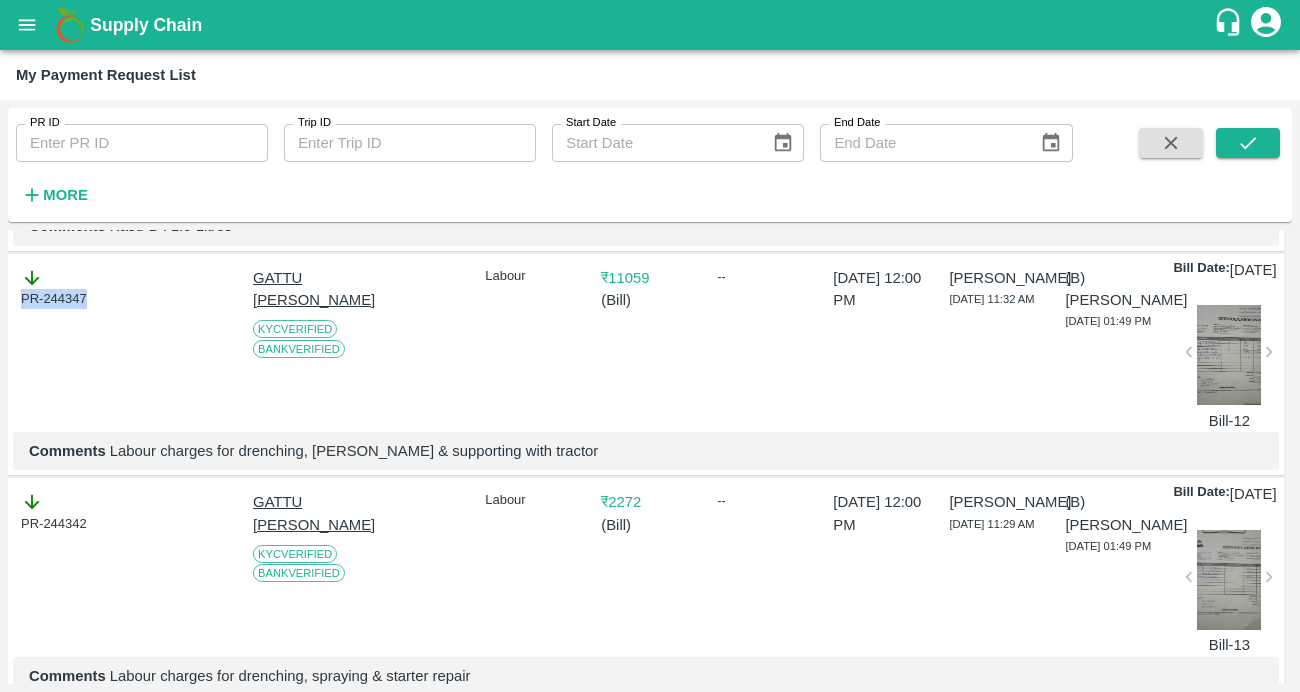 drag, startPoint x: 103, startPoint y: 459, endPoint x: -20, endPoint y: 459, distance: 123 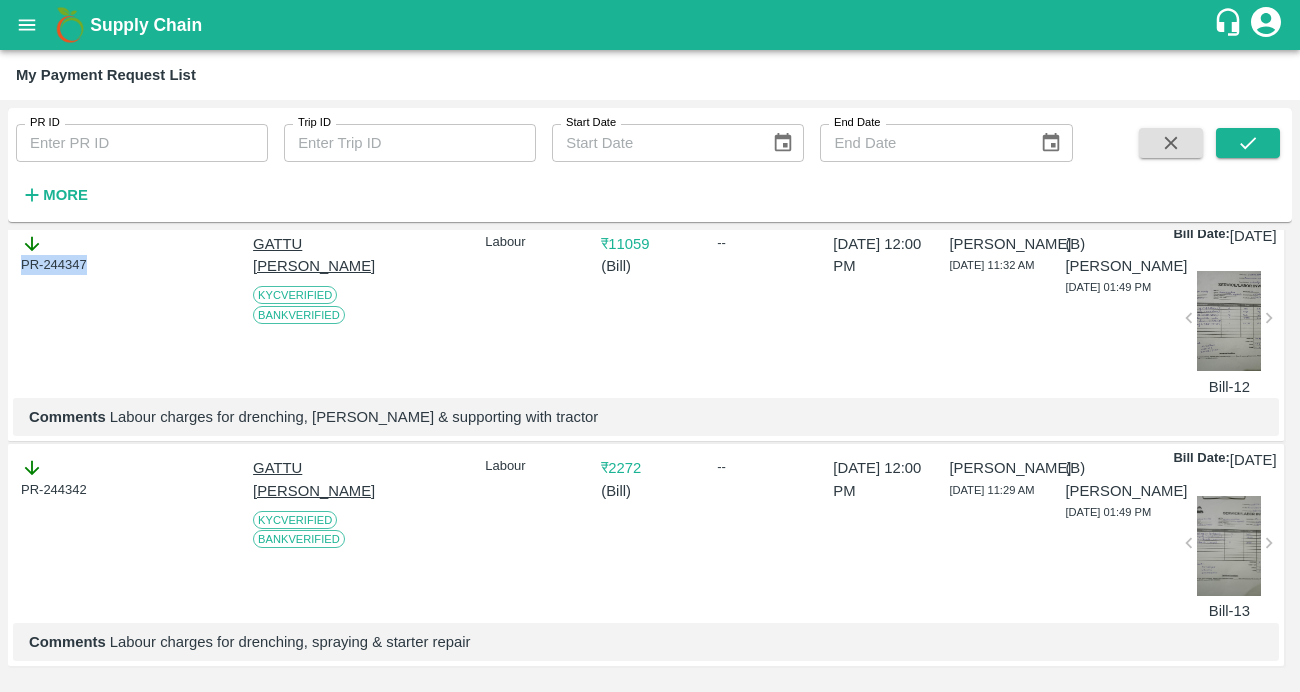 scroll, scrollTop: 1969, scrollLeft: 0, axis: vertical 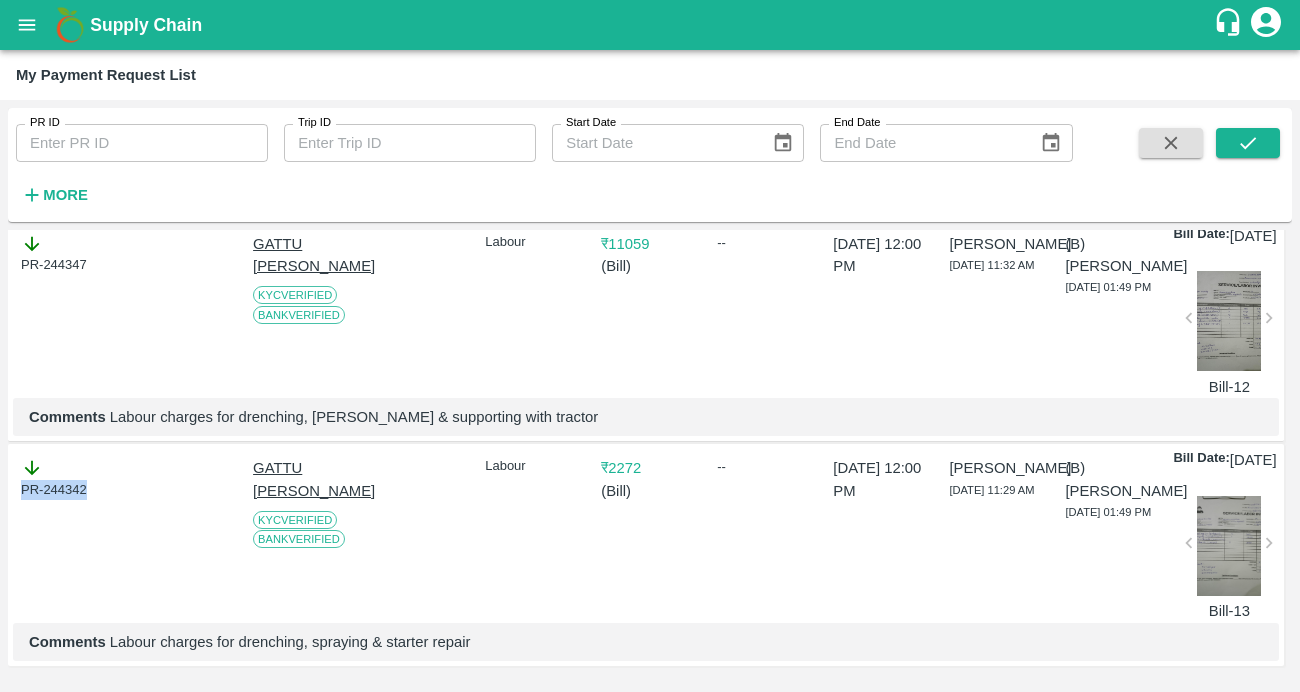 drag, startPoint x: 102, startPoint y: 451, endPoint x: 3, endPoint y: 451, distance: 99 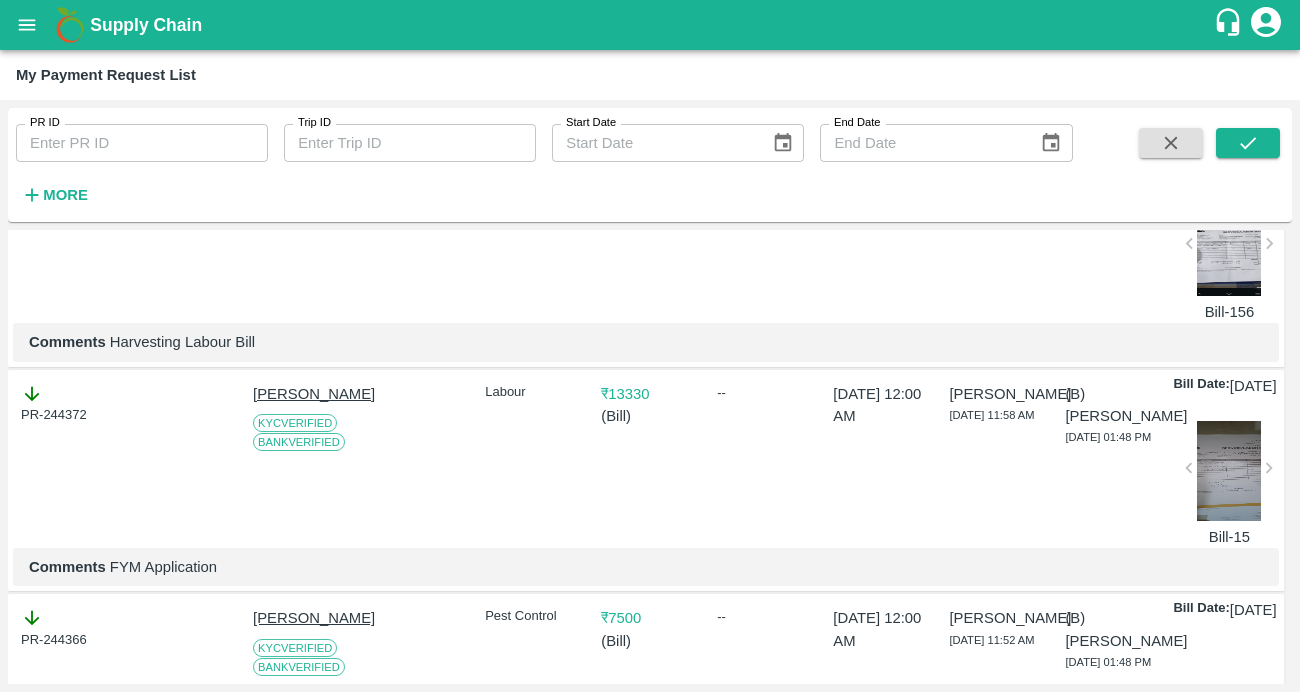 scroll, scrollTop: 554, scrollLeft: 0, axis: vertical 